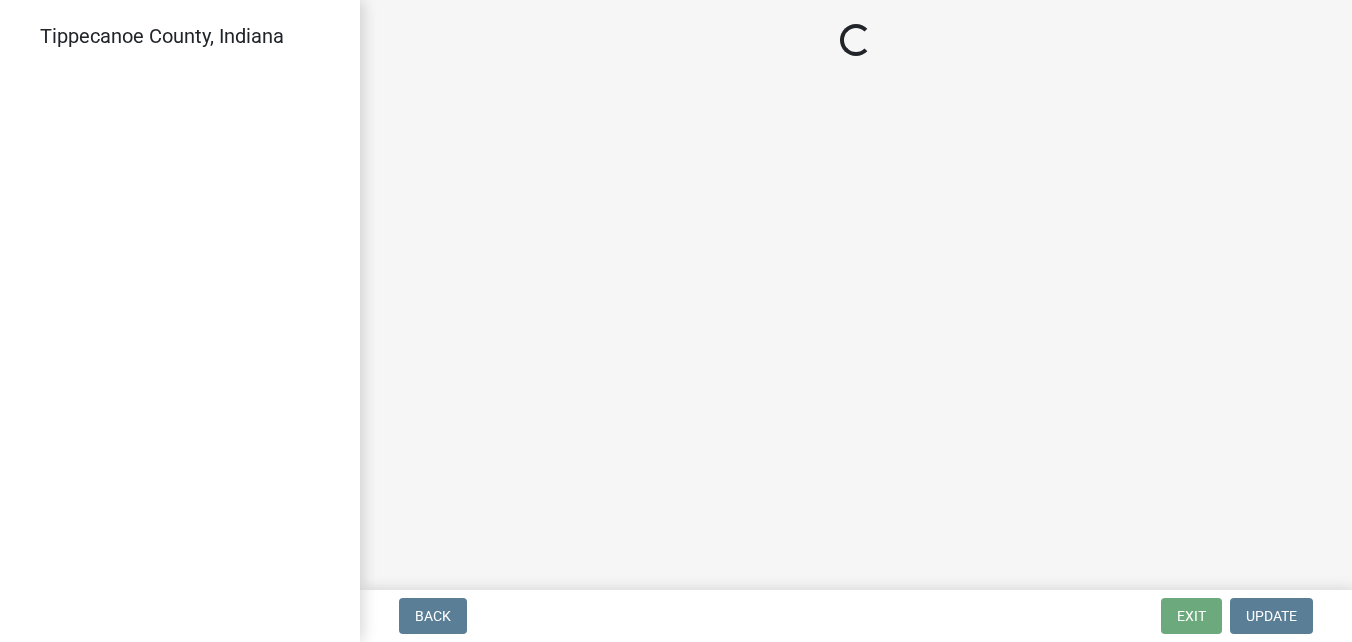 scroll, scrollTop: 0, scrollLeft: 0, axis: both 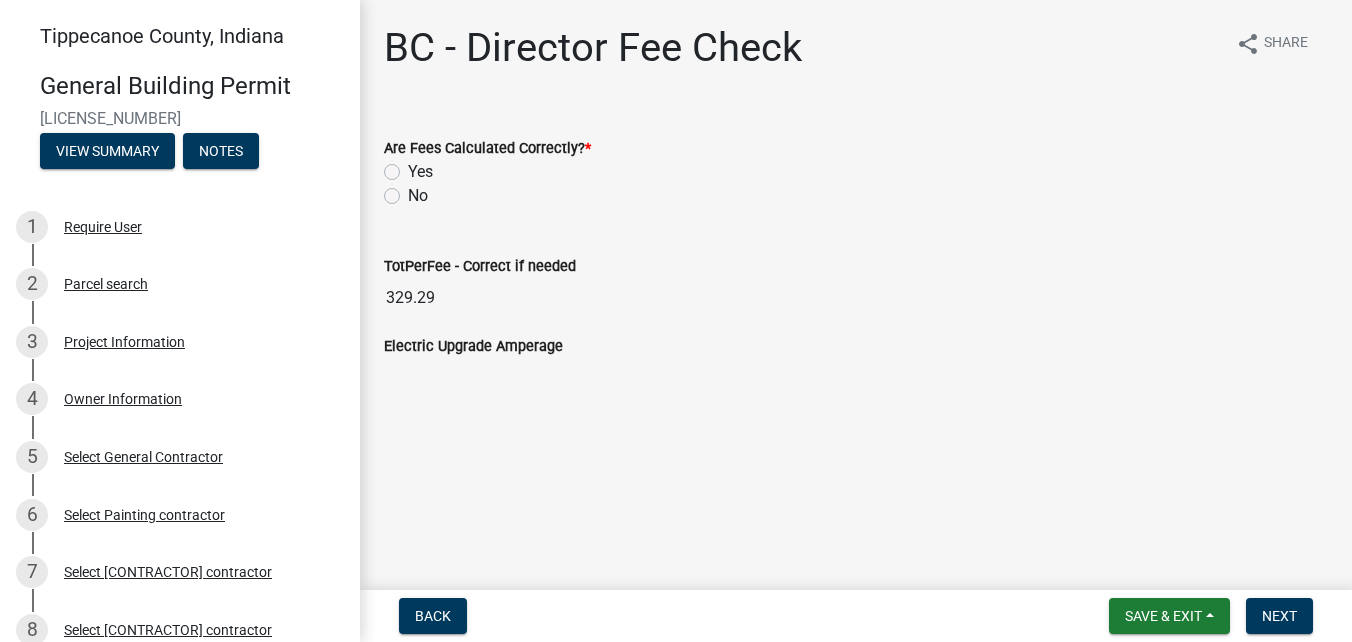 click on "Yes" 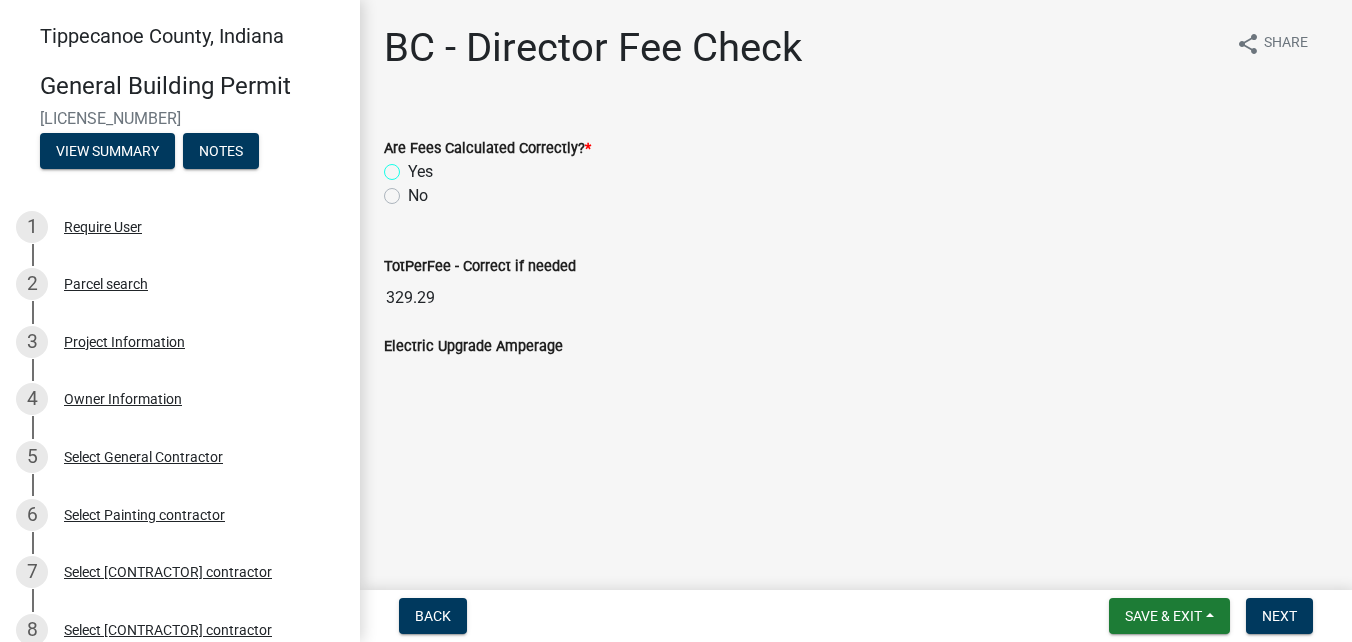 click on "Yes" at bounding box center (414, 166) 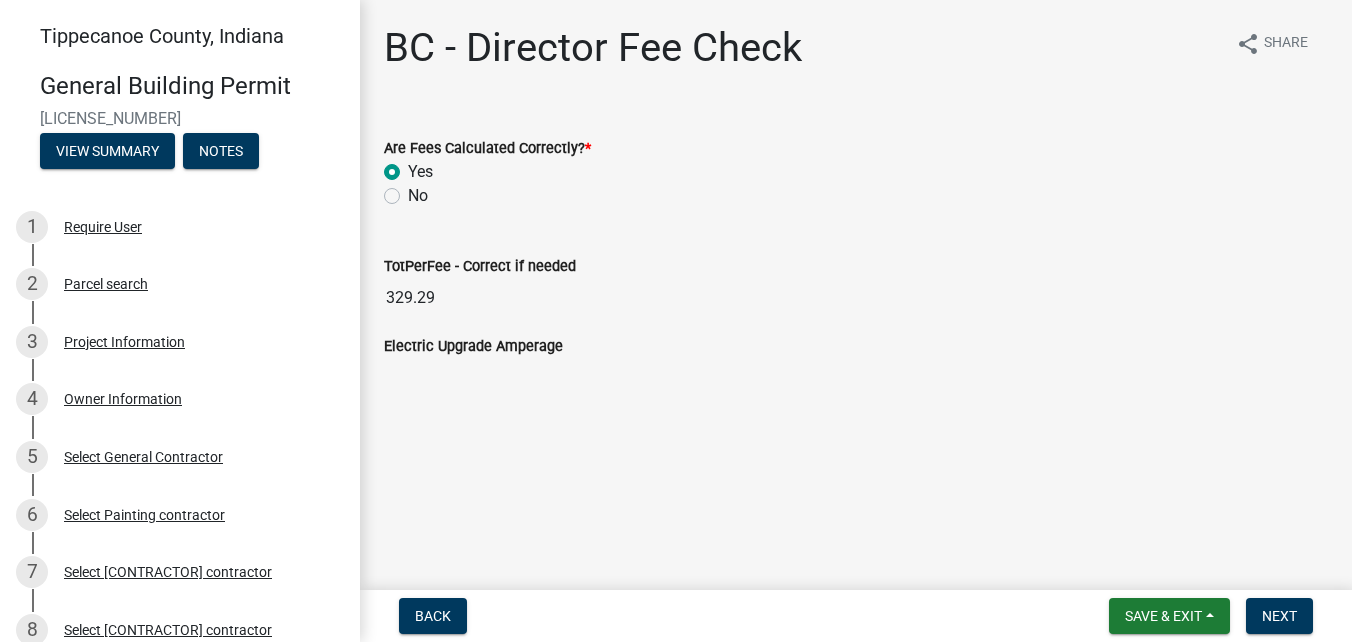 radio on "true" 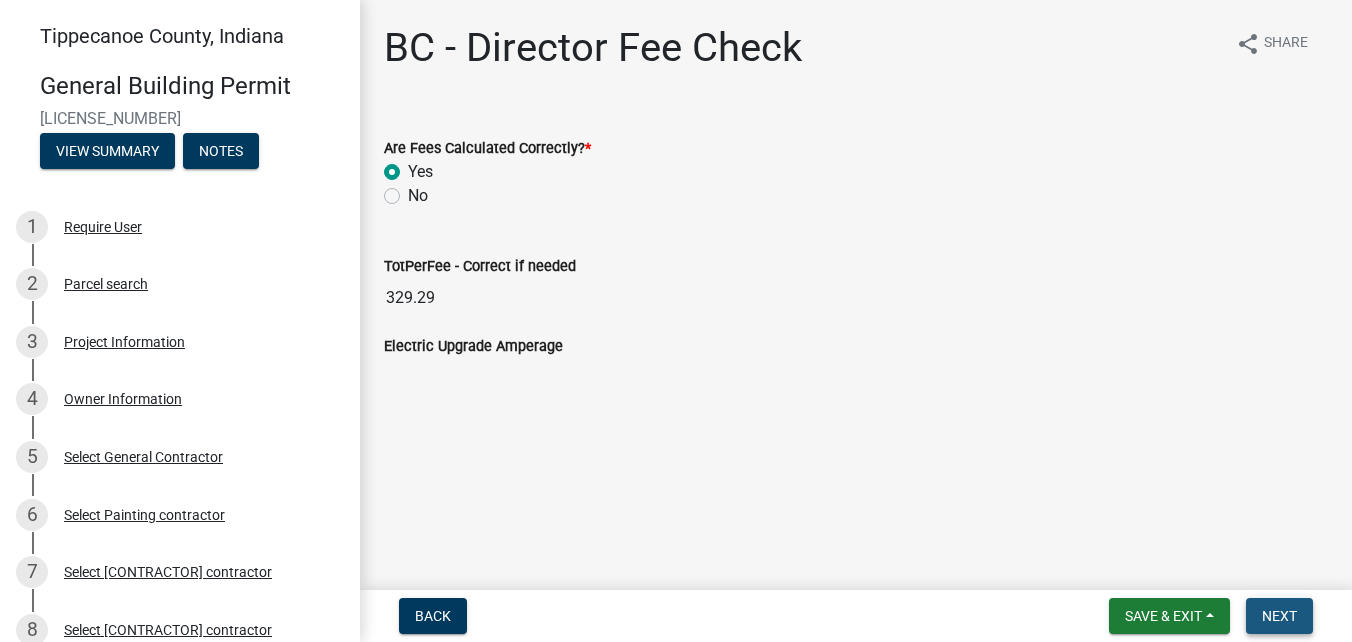click on "Next" at bounding box center (1279, 616) 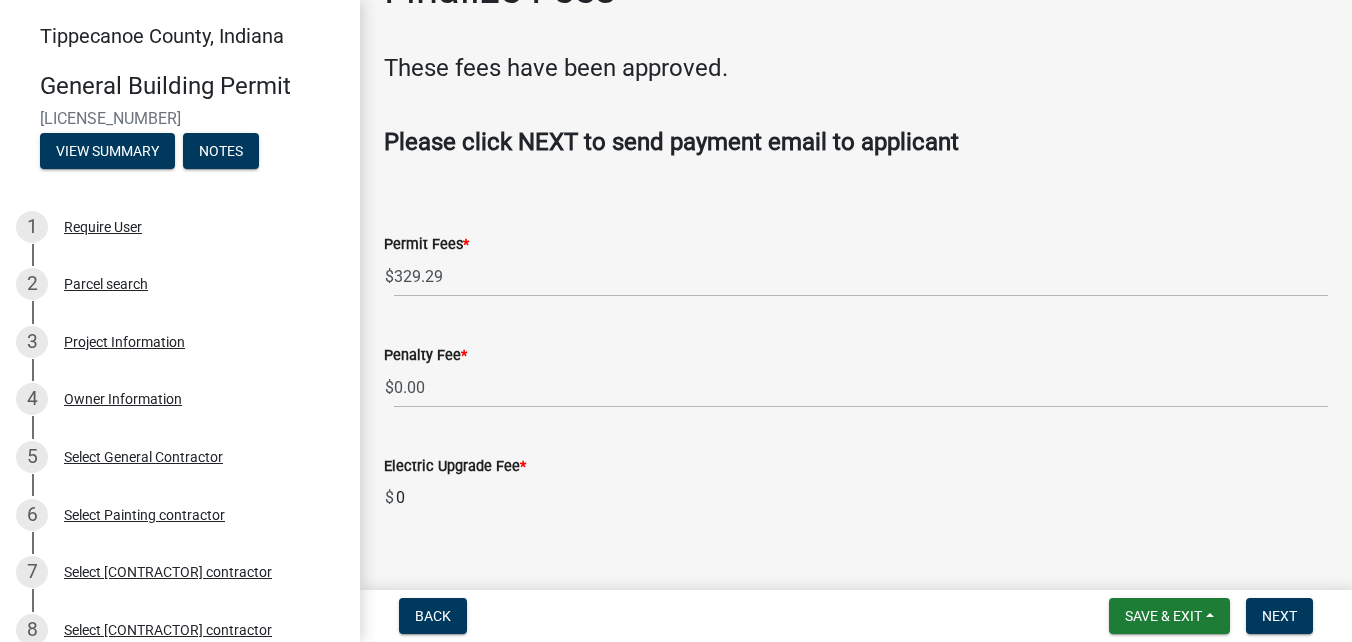 scroll, scrollTop: 90, scrollLeft: 0, axis: vertical 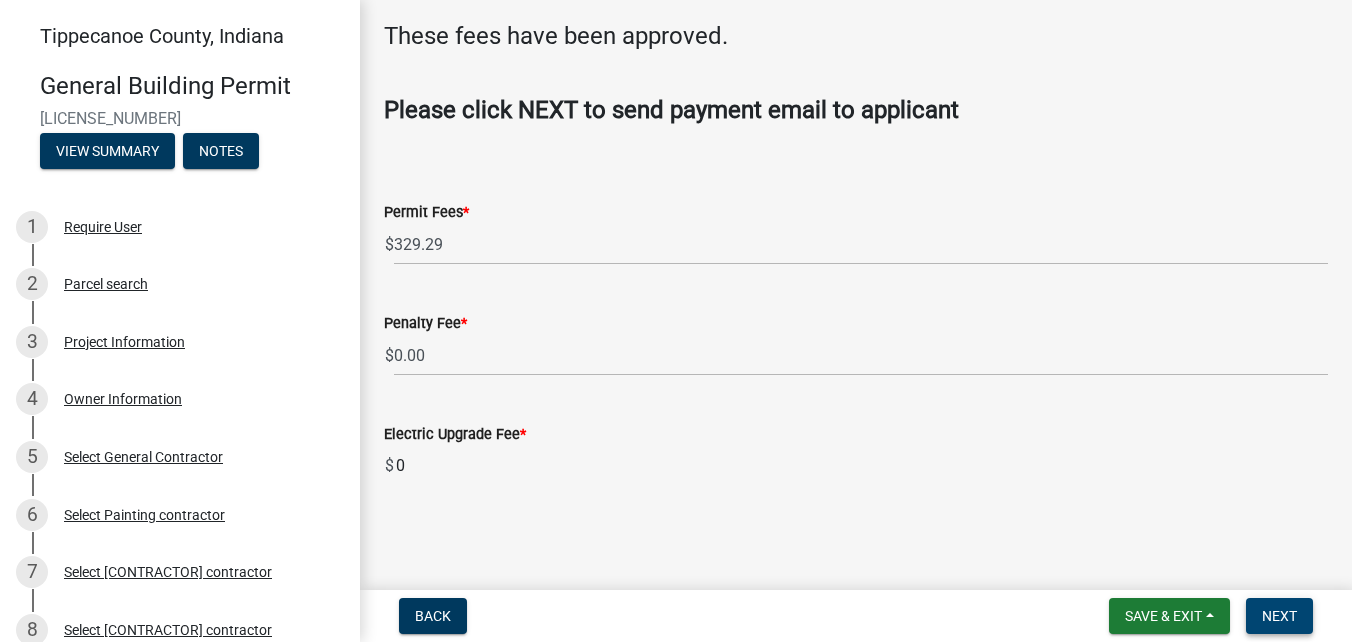 click on "Next" at bounding box center (1279, 616) 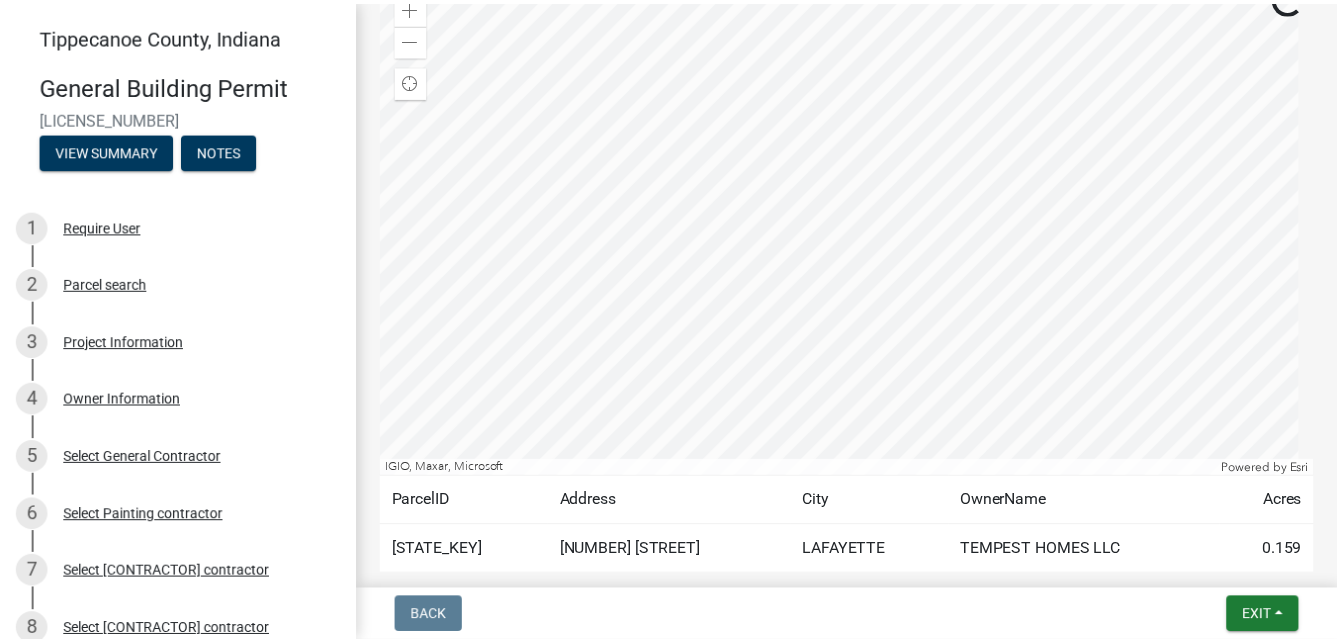 scroll, scrollTop: 751, scrollLeft: 0, axis: vertical 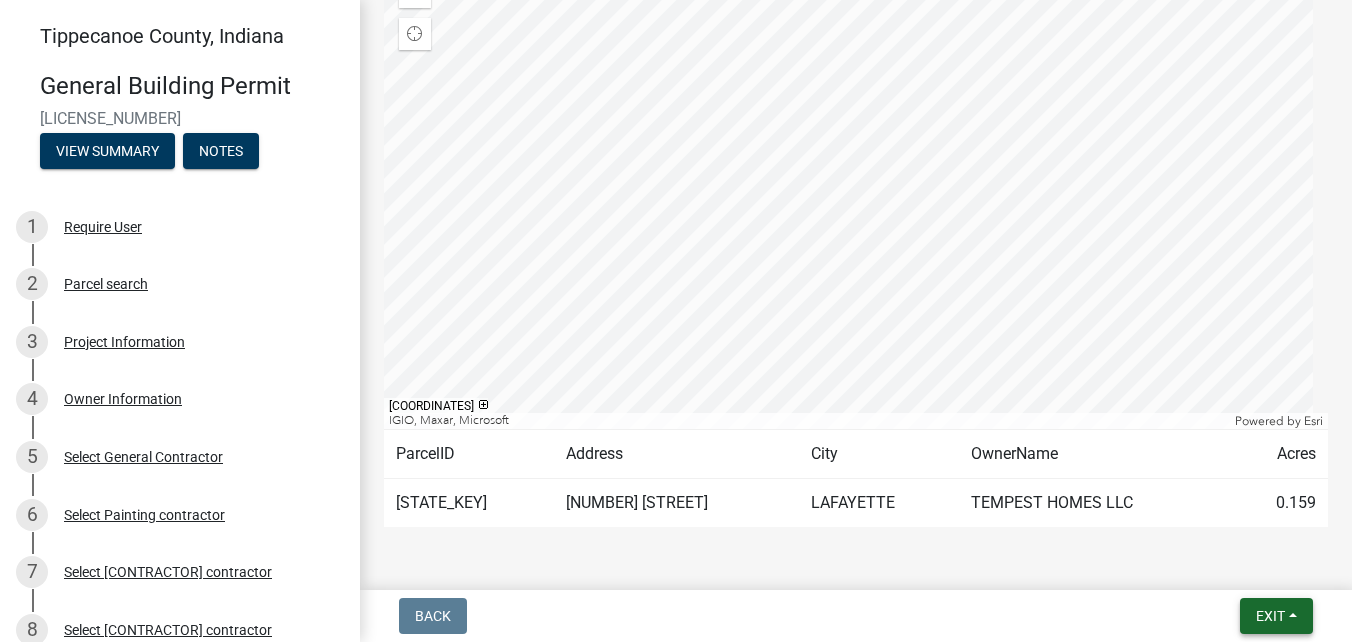 click on "Exit" at bounding box center (1270, 616) 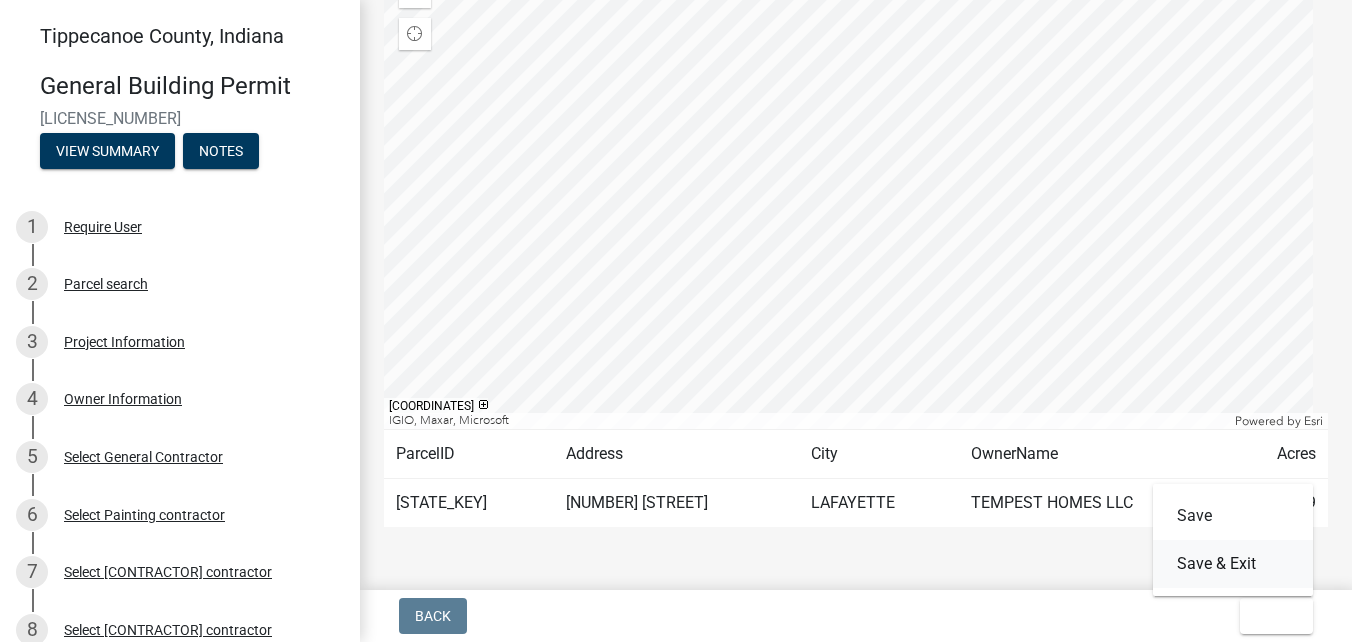 click on "Save & Exit" at bounding box center [1233, 564] 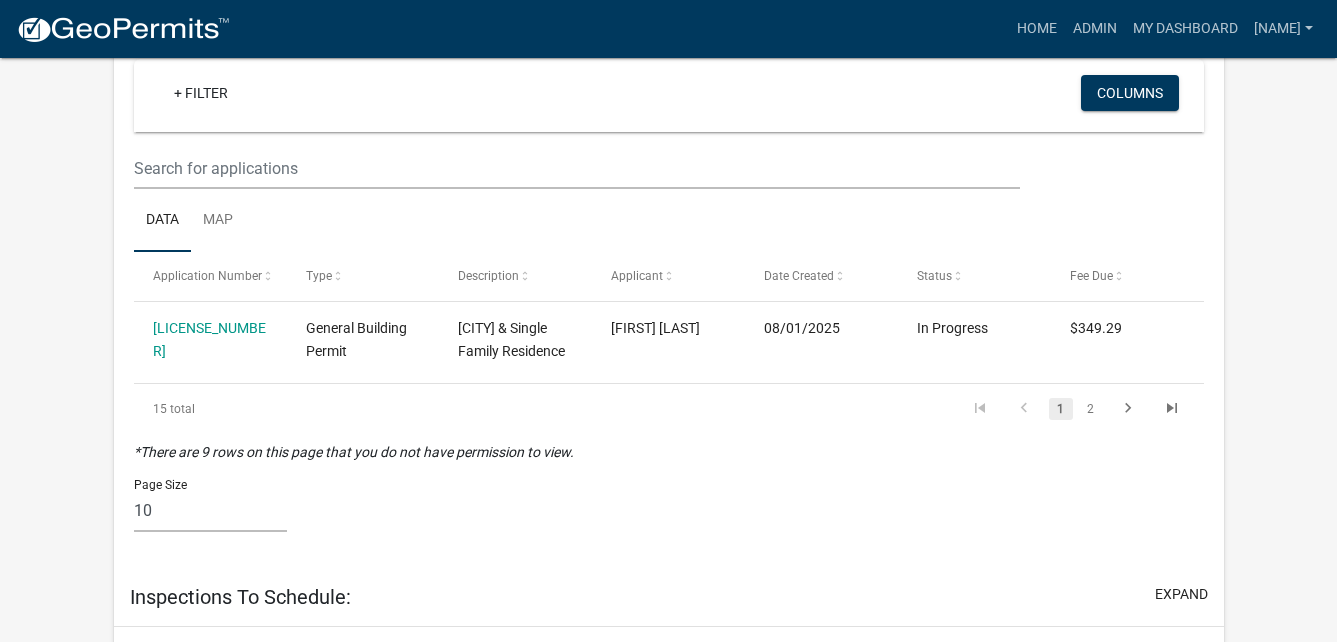 scroll, scrollTop: 500, scrollLeft: 0, axis: vertical 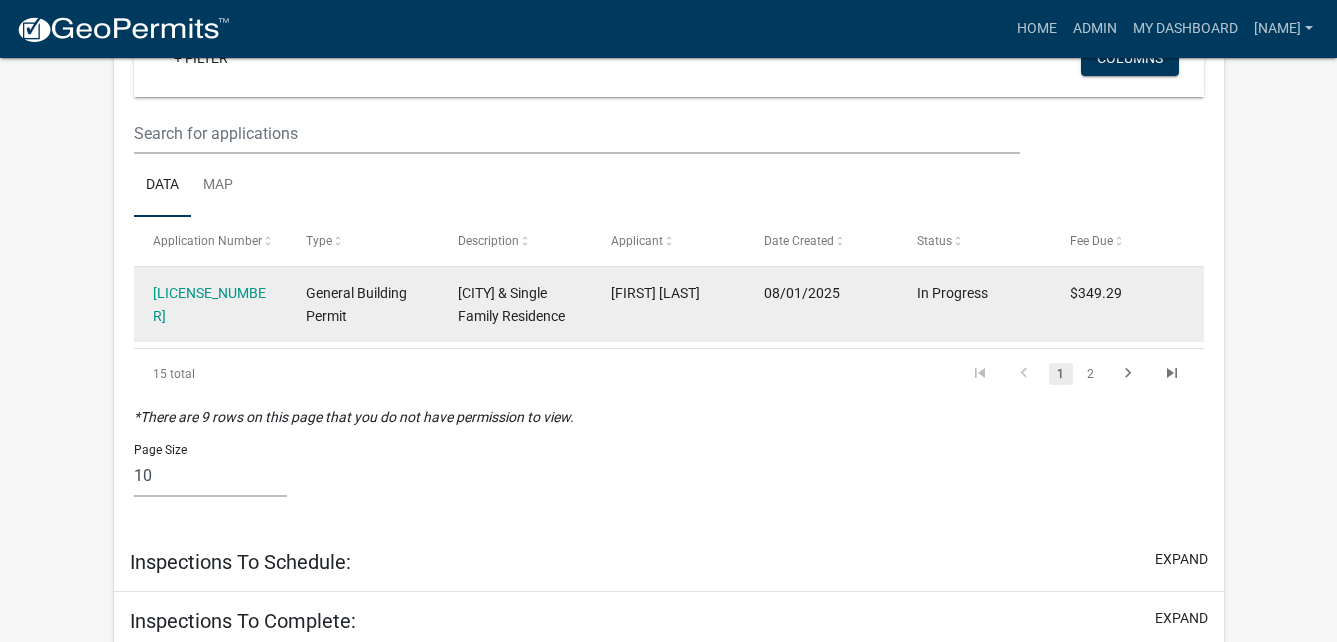 click on "B-637" 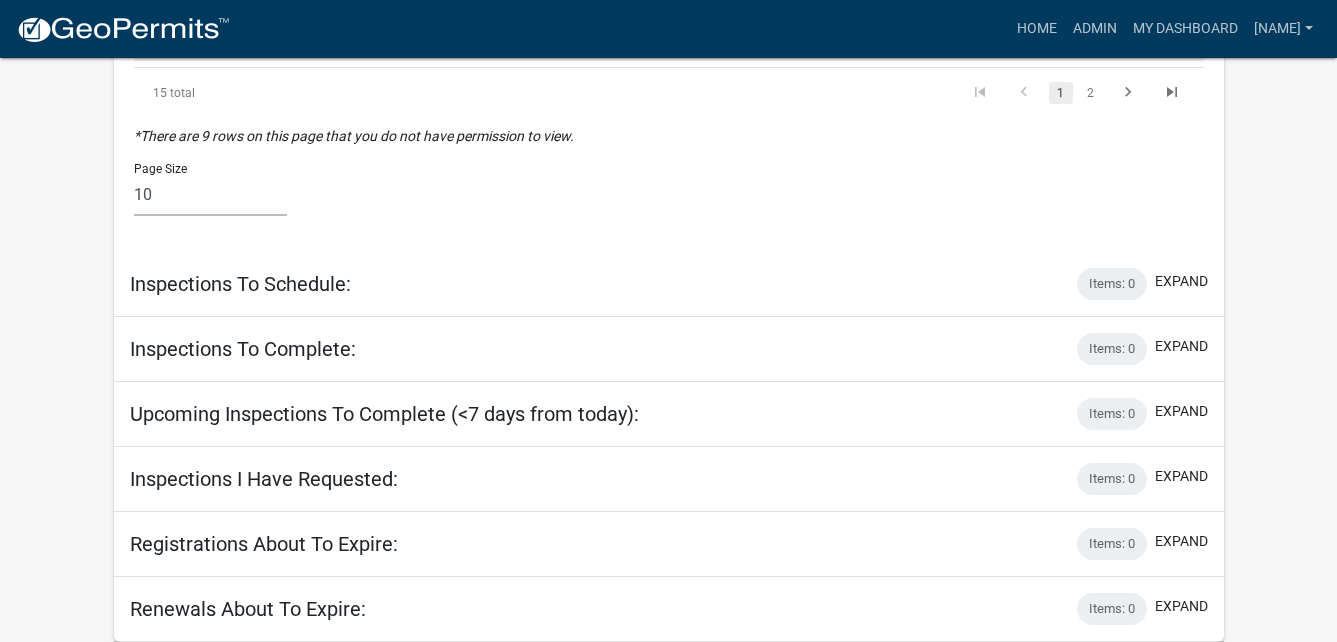 scroll, scrollTop: 914, scrollLeft: 0, axis: vertical 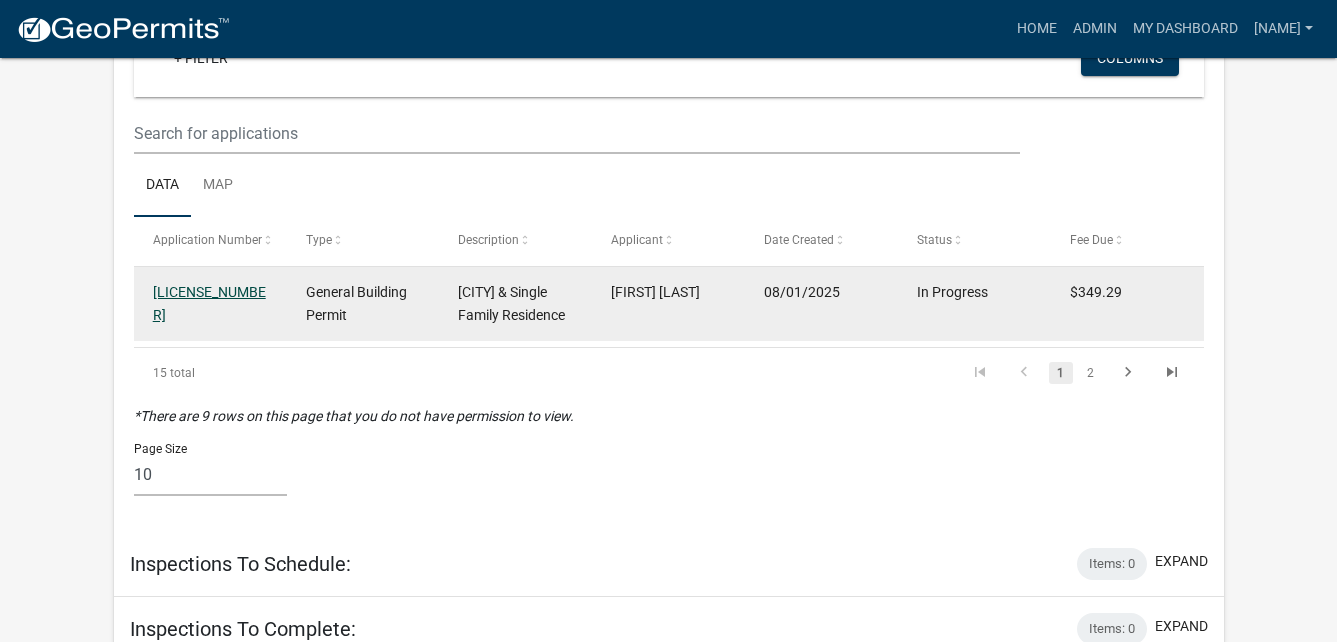 click on "B-637" 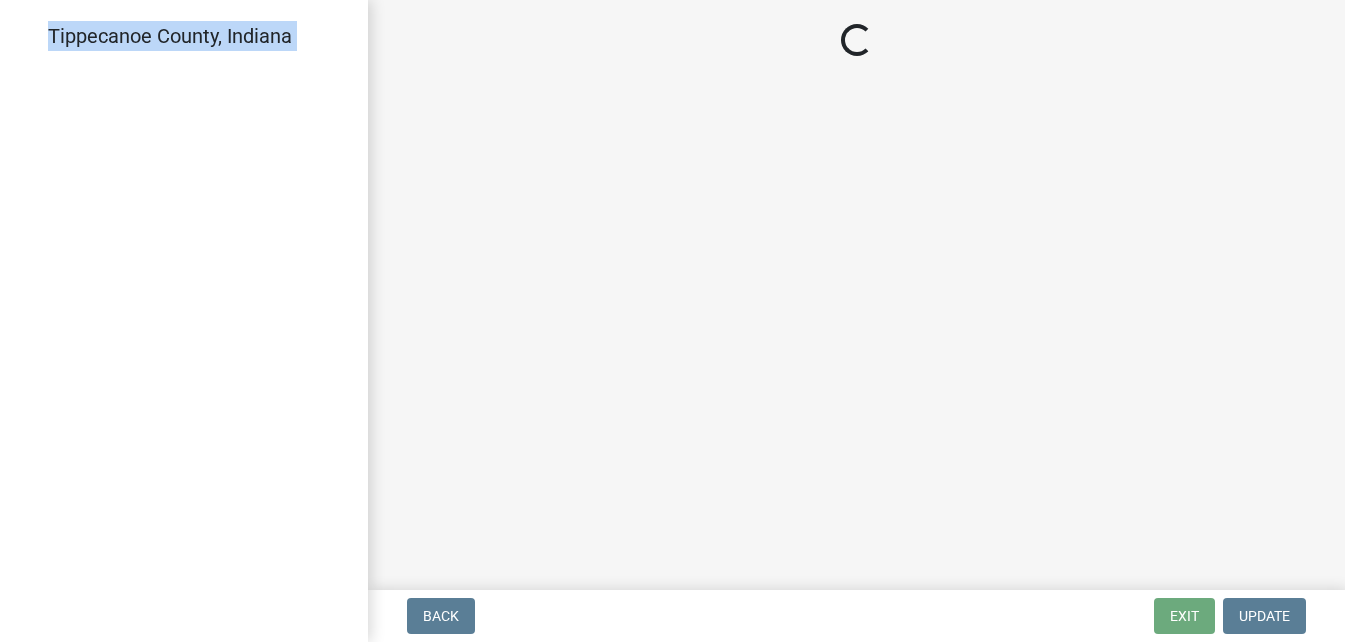scroll, scrollTop: 0, scrollLeft: 0, axis: both 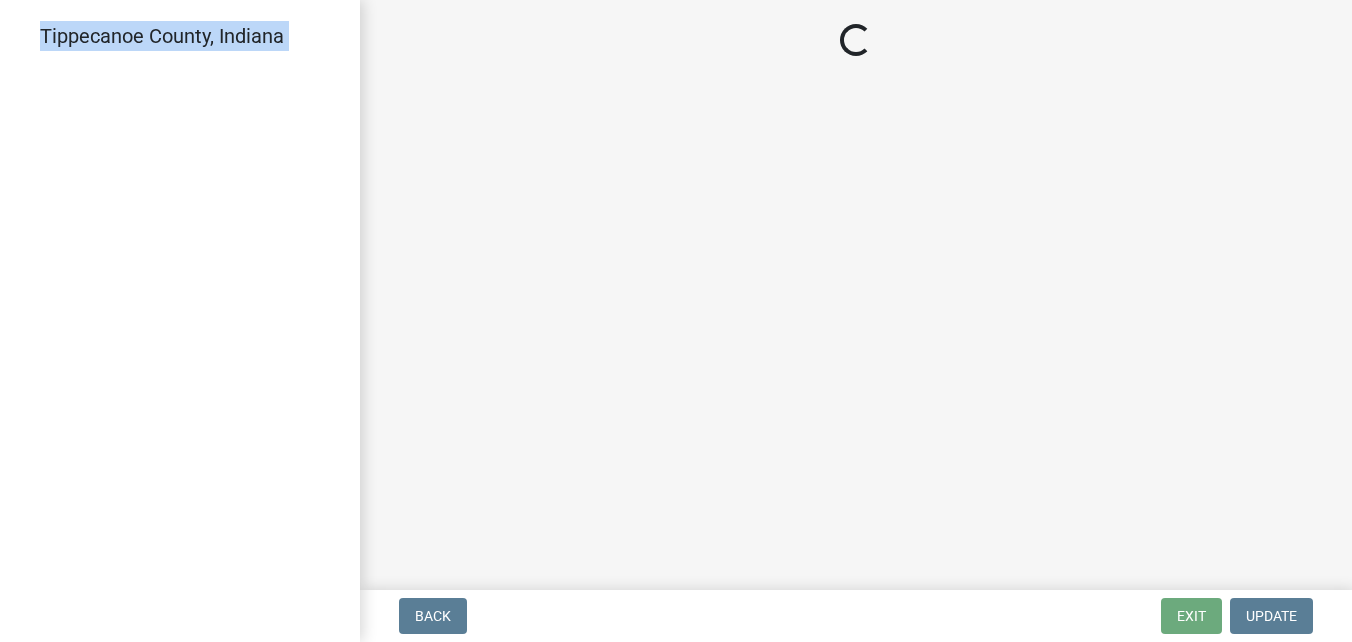click on "Tippecanoe County, Indiana" at bounding box center (180, 321) 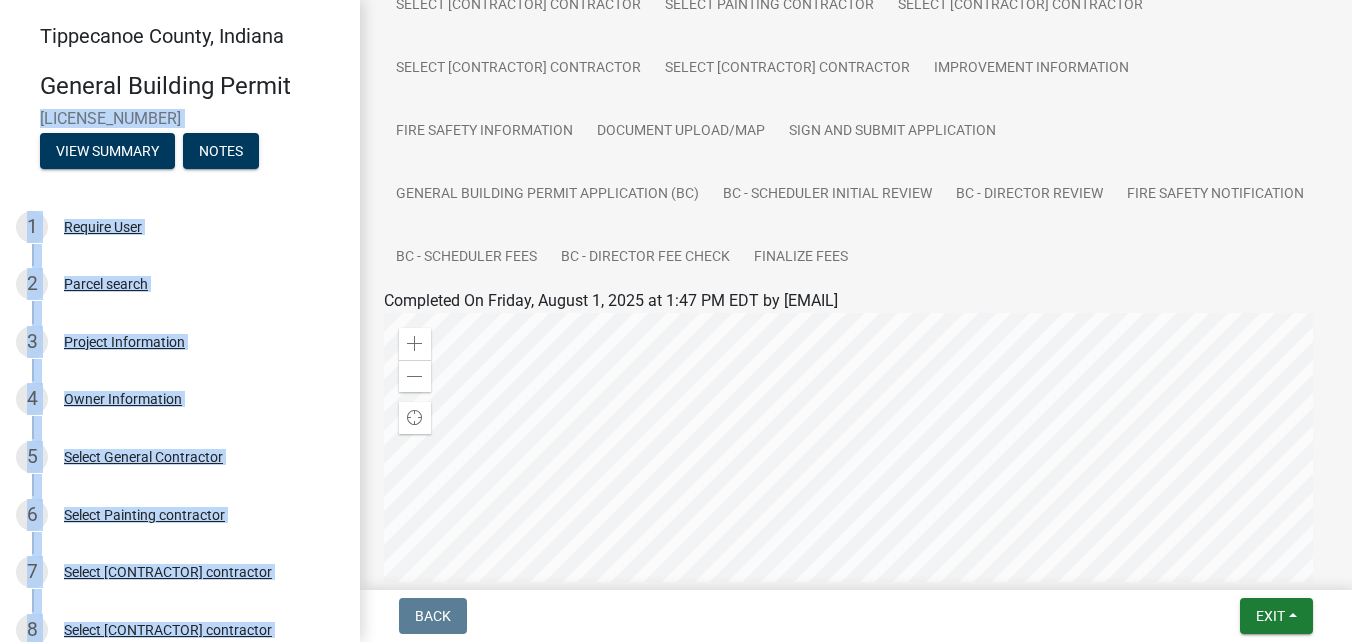scroll, scrollTop: 600, scrollLeft: 0, axis: vertical 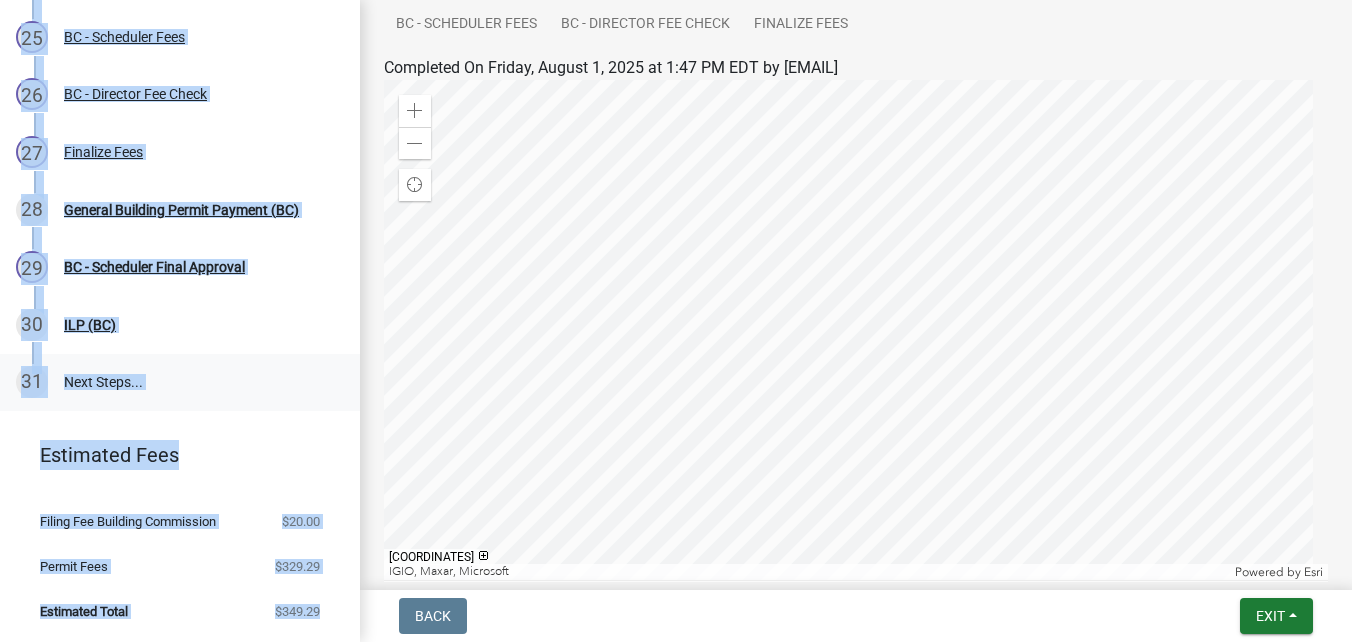 click on "31   Next Steps..." at bounding box center [180, 383] 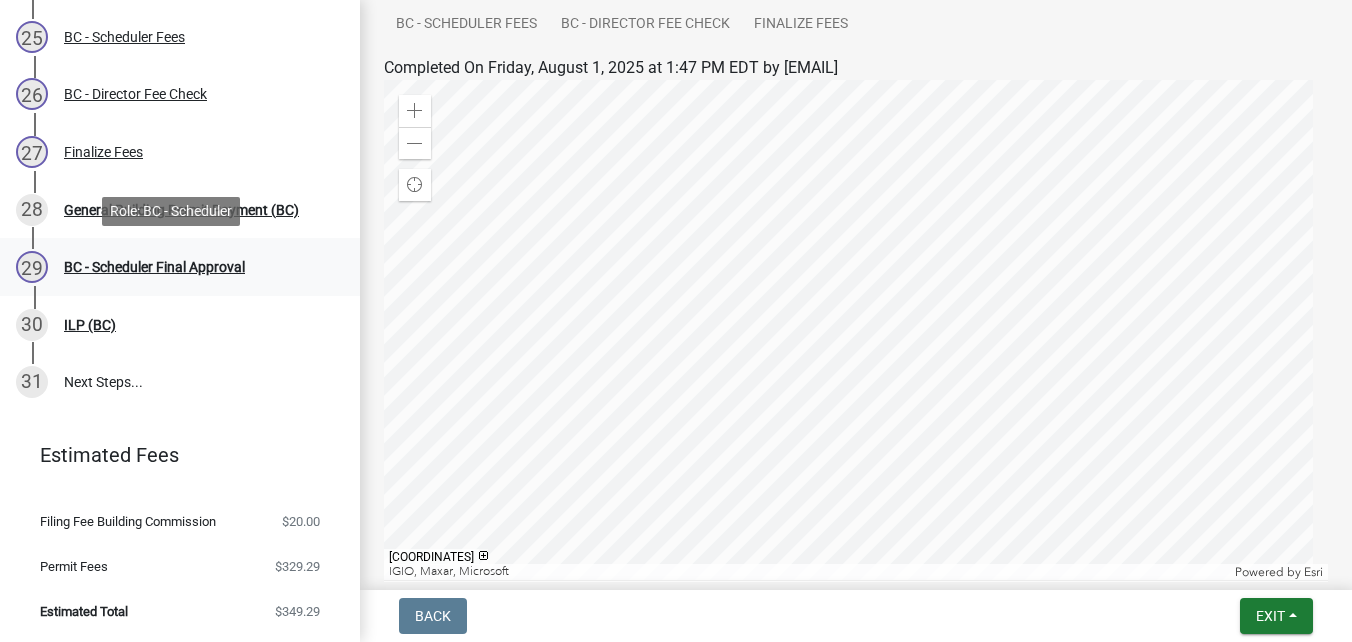 click on "BC - Scheduler Final Approval" at bounding box center (154, 267) 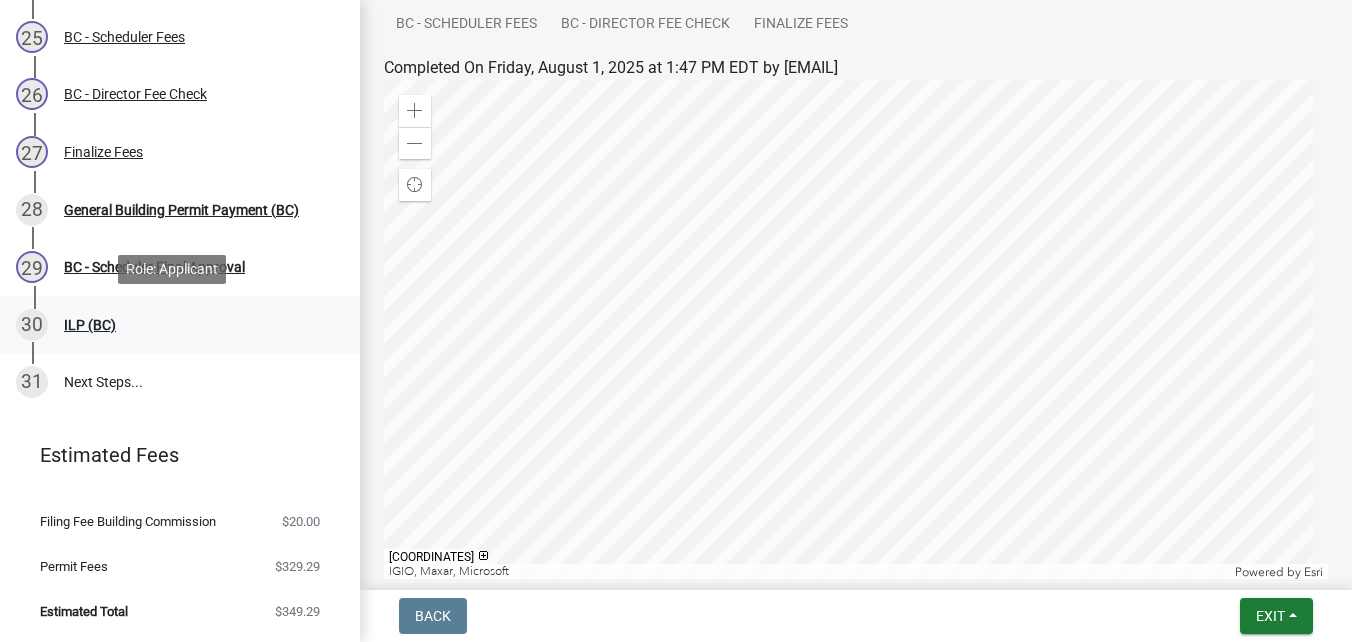 click on "ILP (BC)" at bounding box center [90, 325] 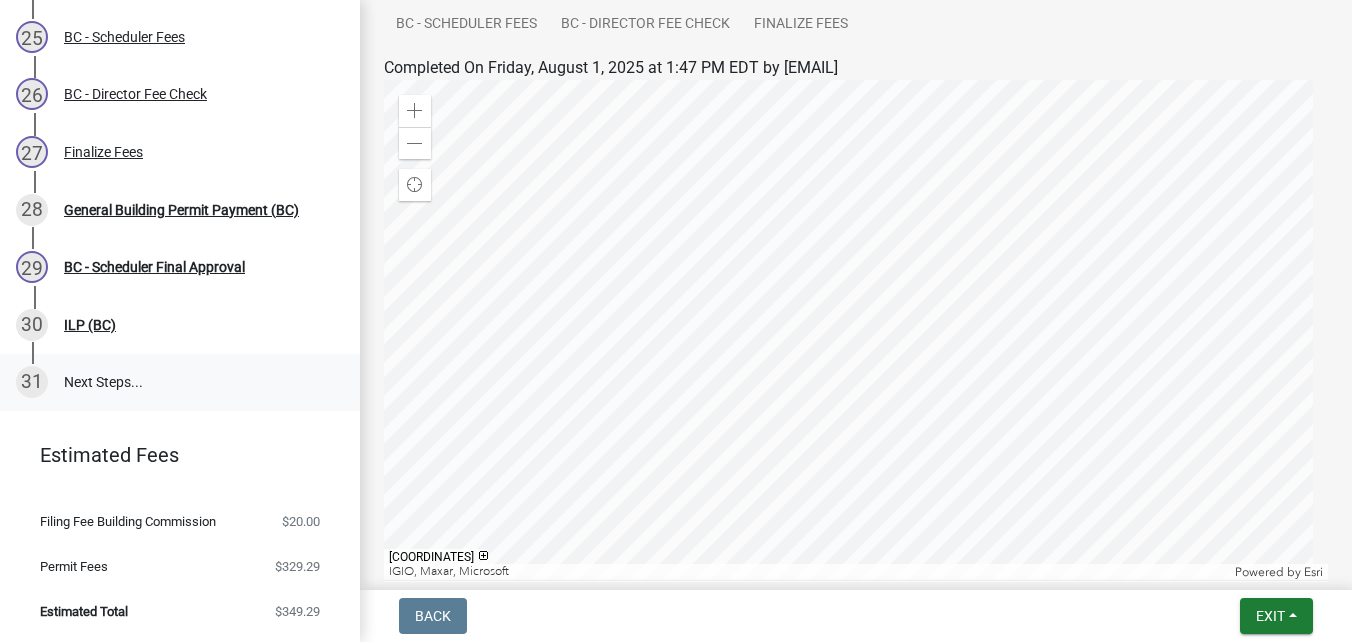 click on "31   Next Steps..." at bounding box center (180, 383) 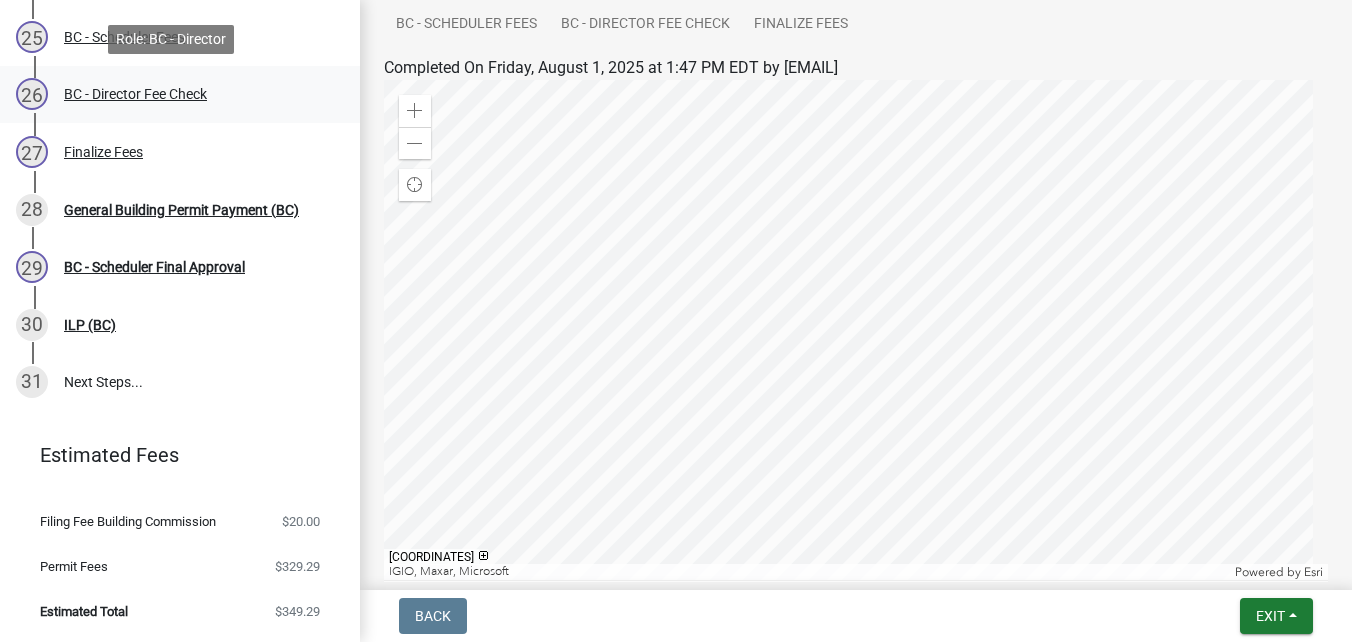 click on "BC - Director Fee Check" at bounding box center [135, 94] 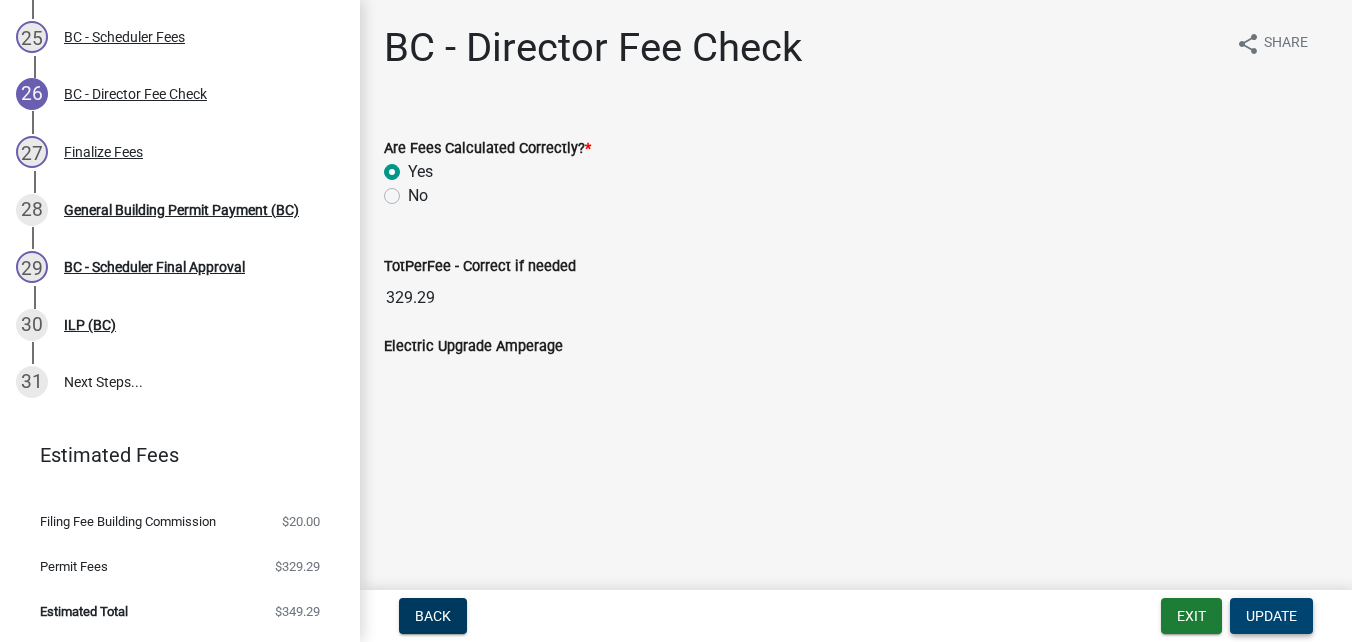 click on "Update" at bounding box center [1271, 616] 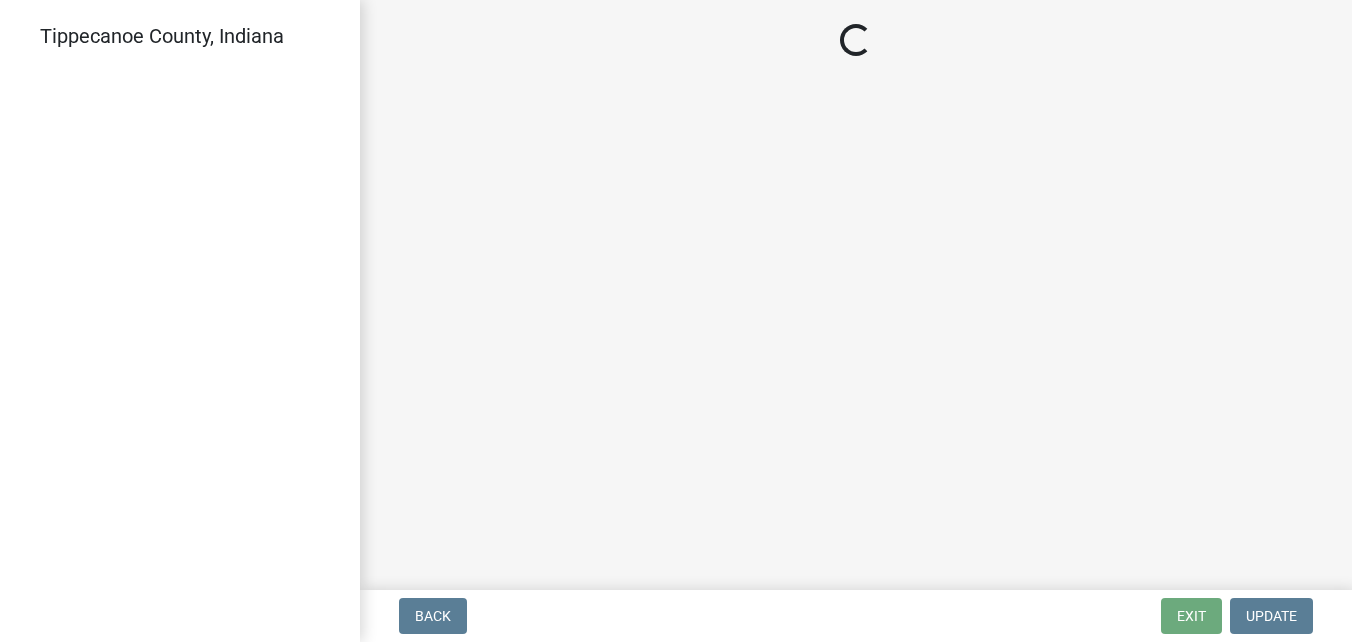 scroll, scrollTop: 0, scrollLeft: 0, axis: both 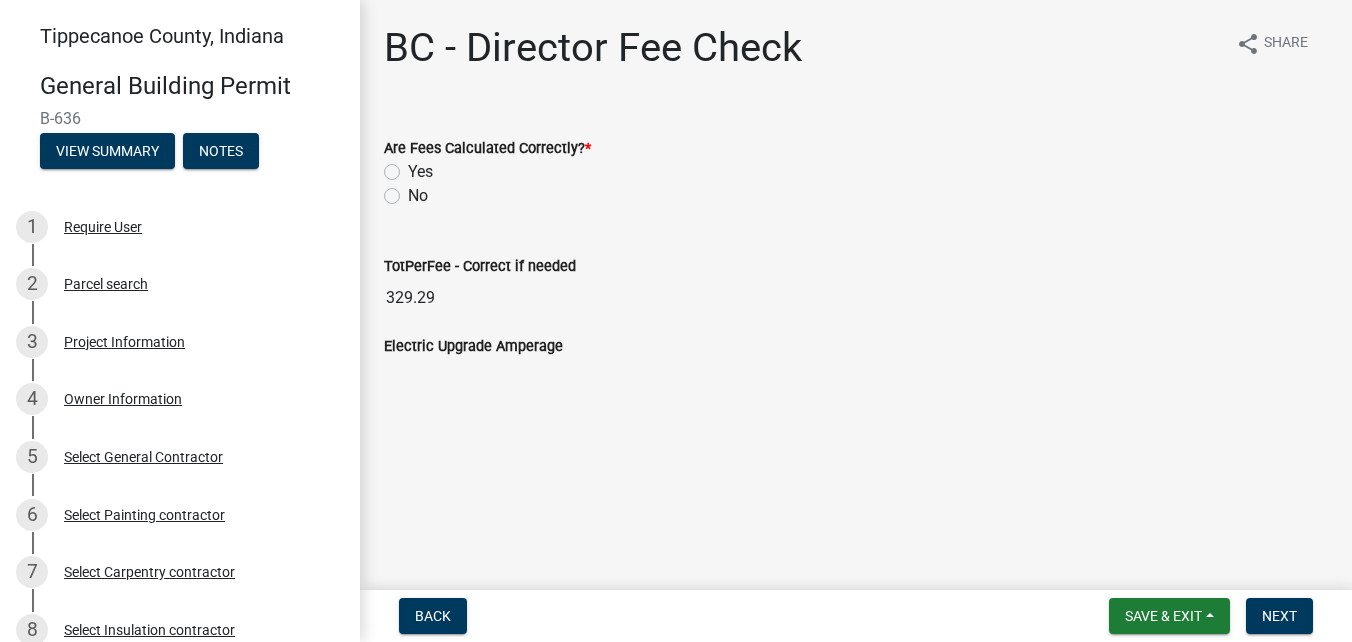 click on "Yes" 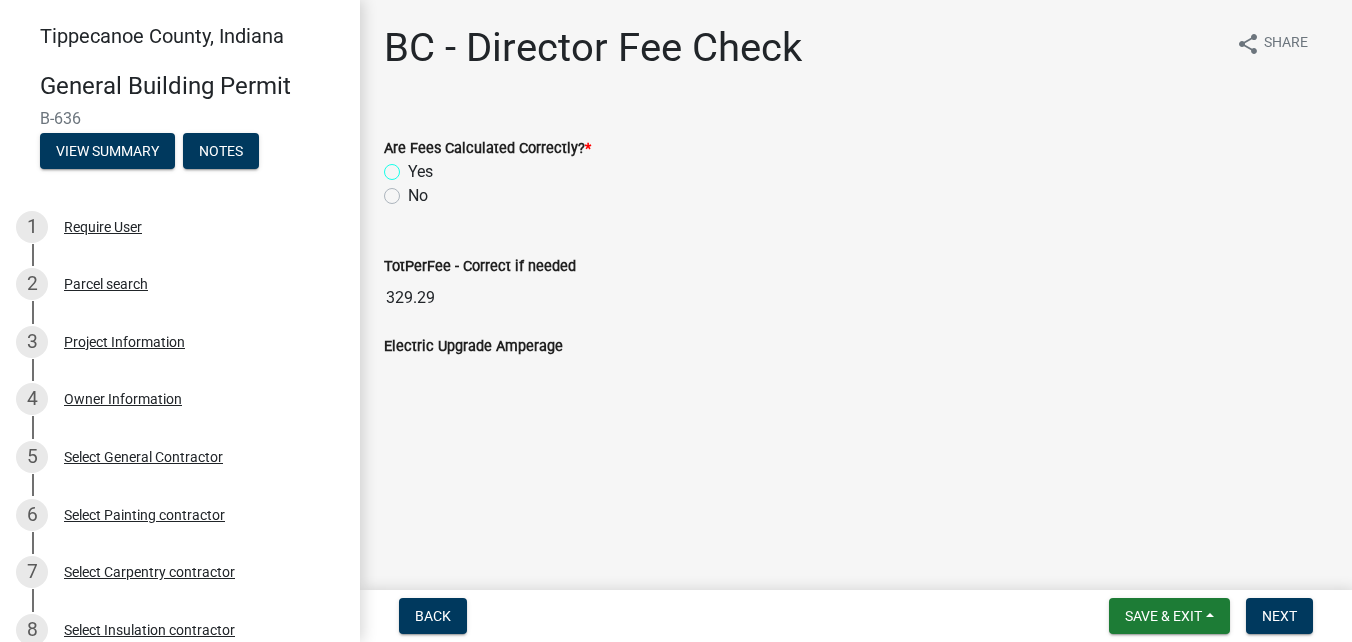 click on "Yes" at bounding box center [414, 166] 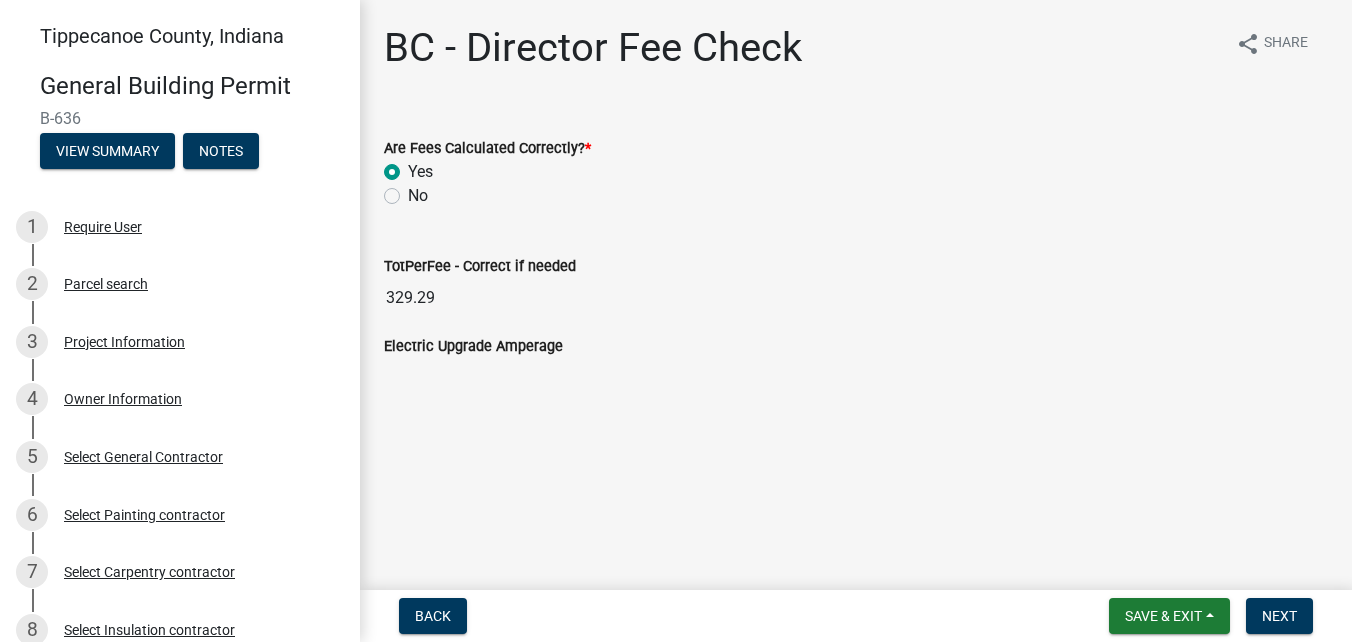 radio on "true" 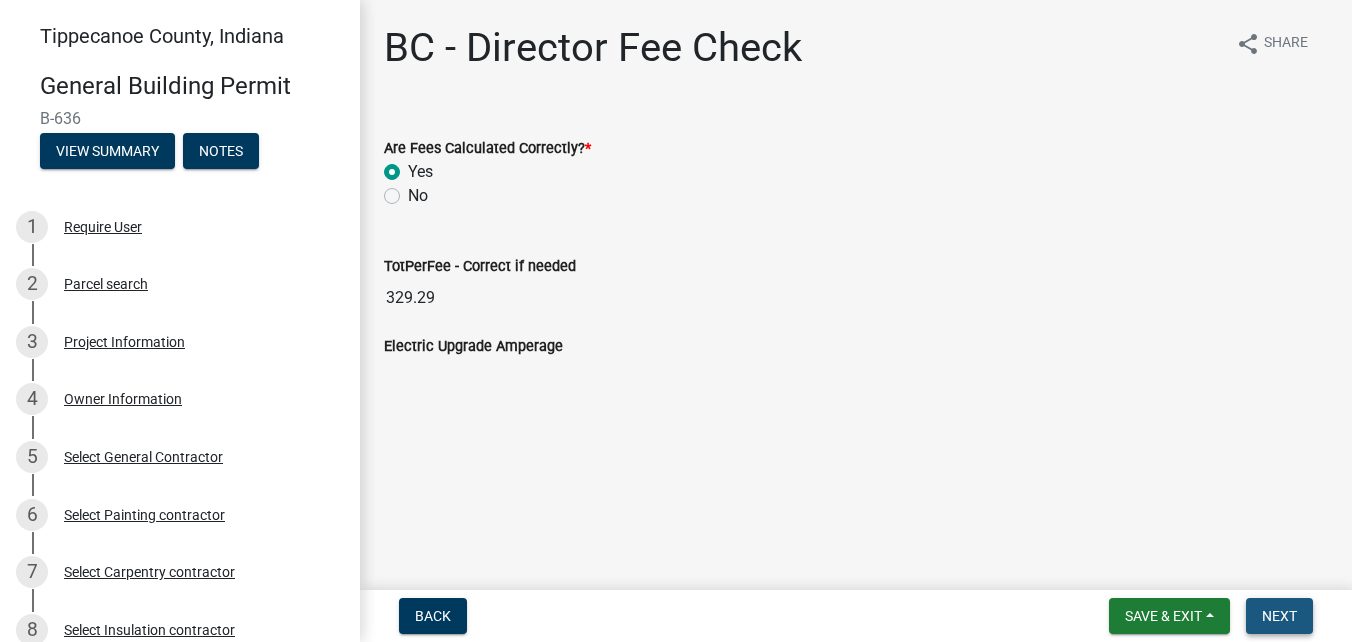 click on "Next" at bounding box center (1279, 616) 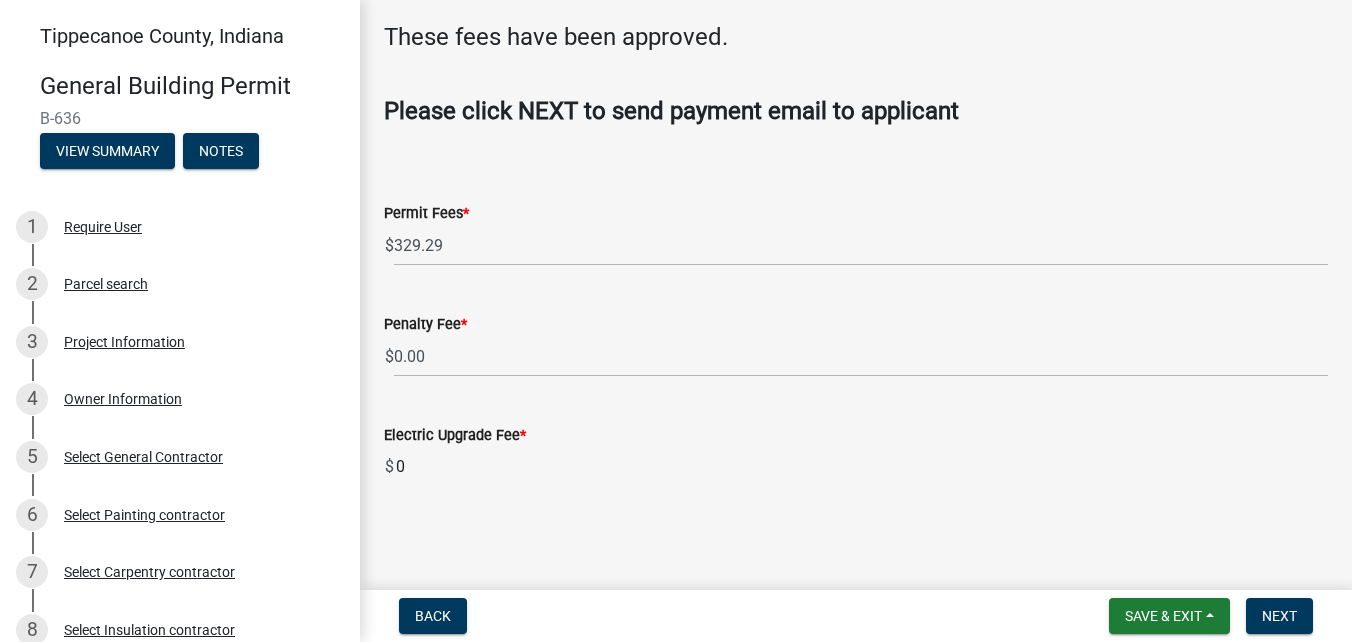scroll, scrollTop: 90, scrollLeft: 0, axis: vertical 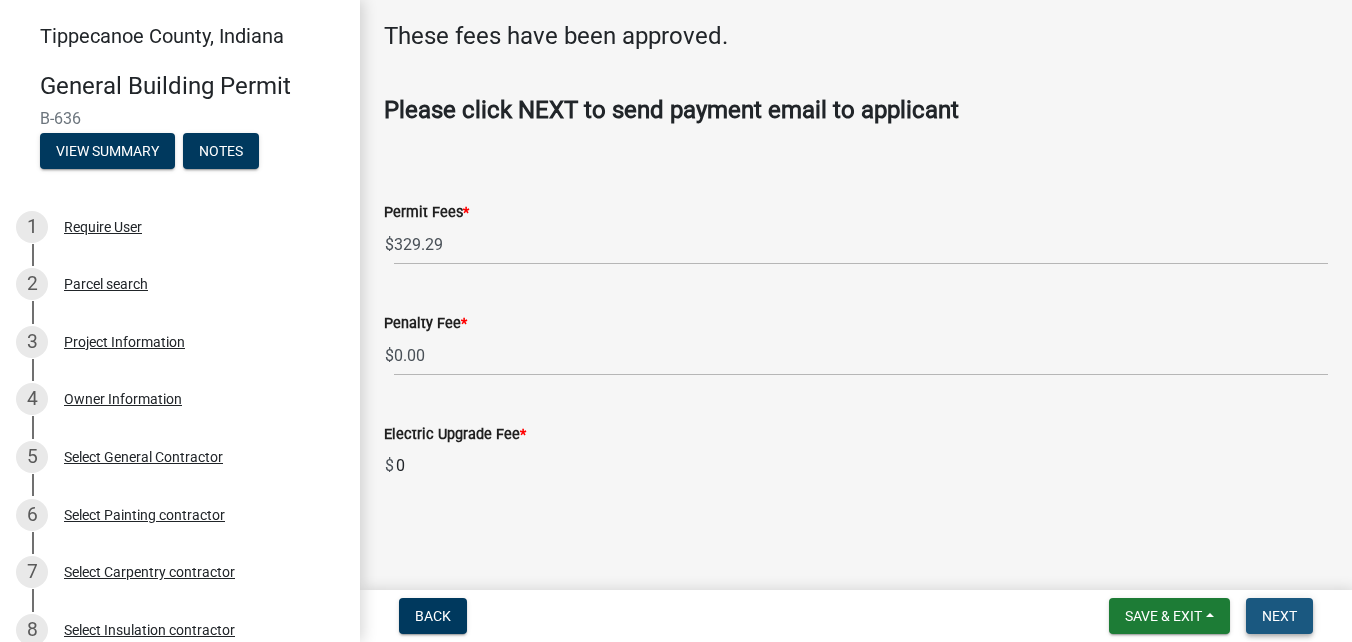 click on "Next" at bounding box center (1279, 616) 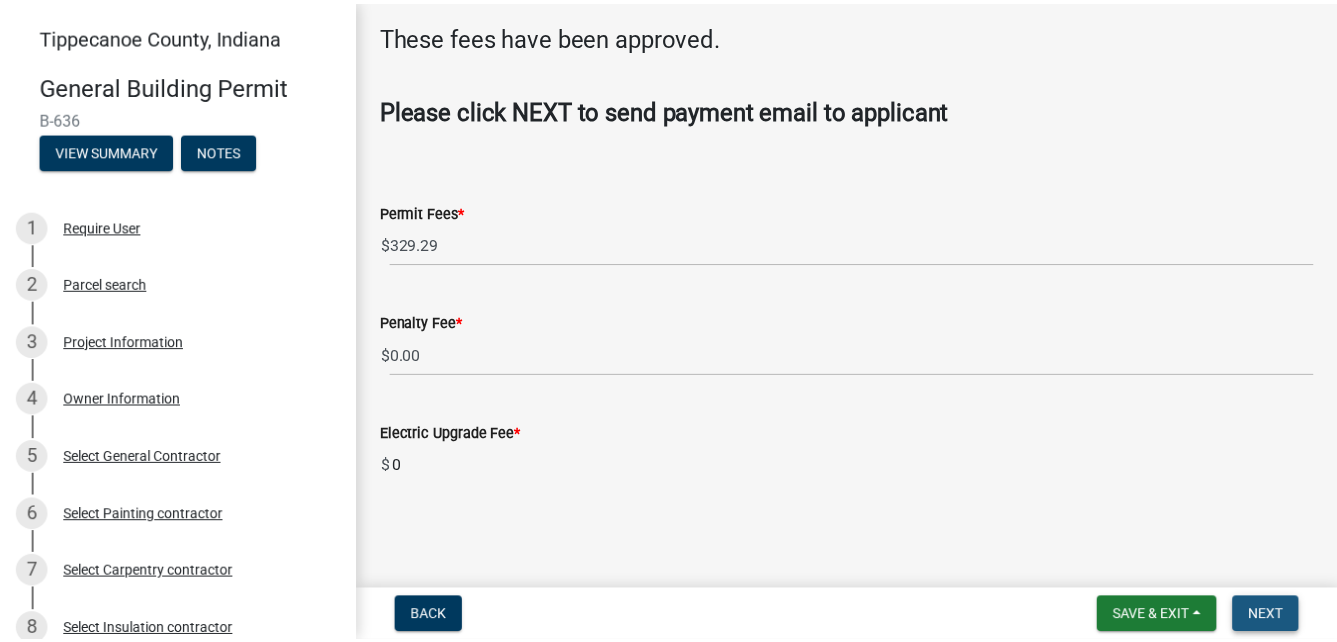 scroll, scrollTop: 0, scrollLeft: 0, axis: both 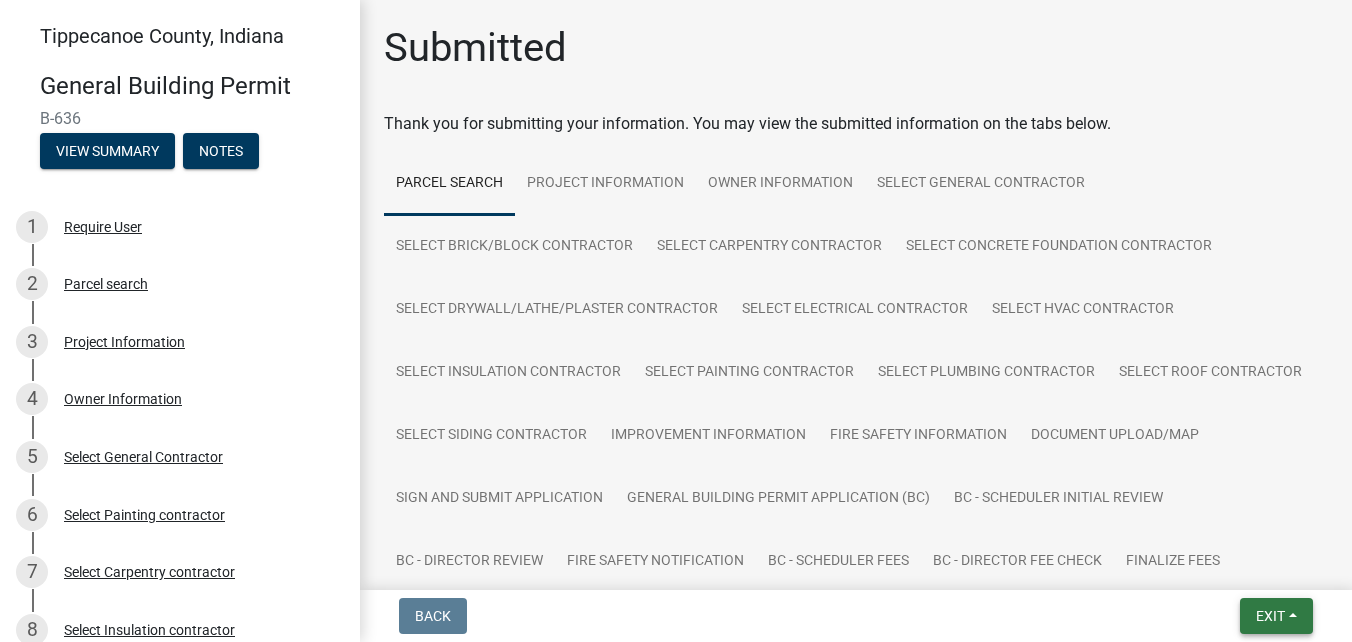 click on "Exit" at bounding box center (1276, 616) 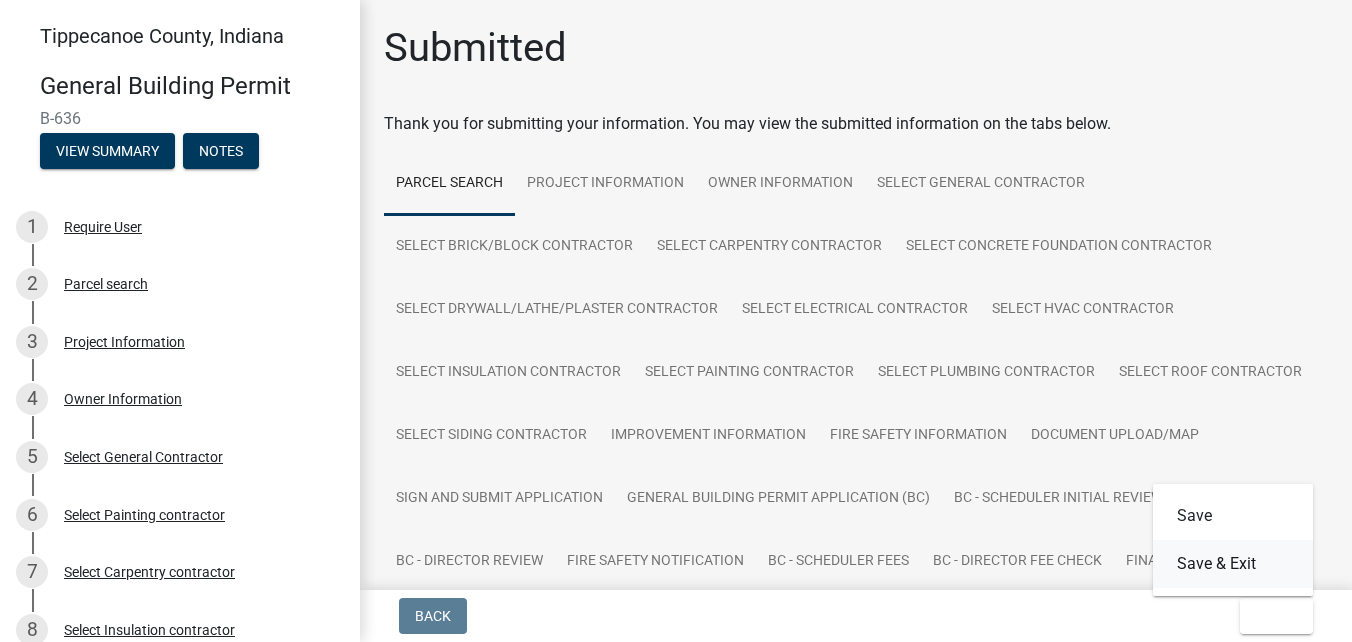 click on "Save & Exit" at bounding box center (1233, 564) 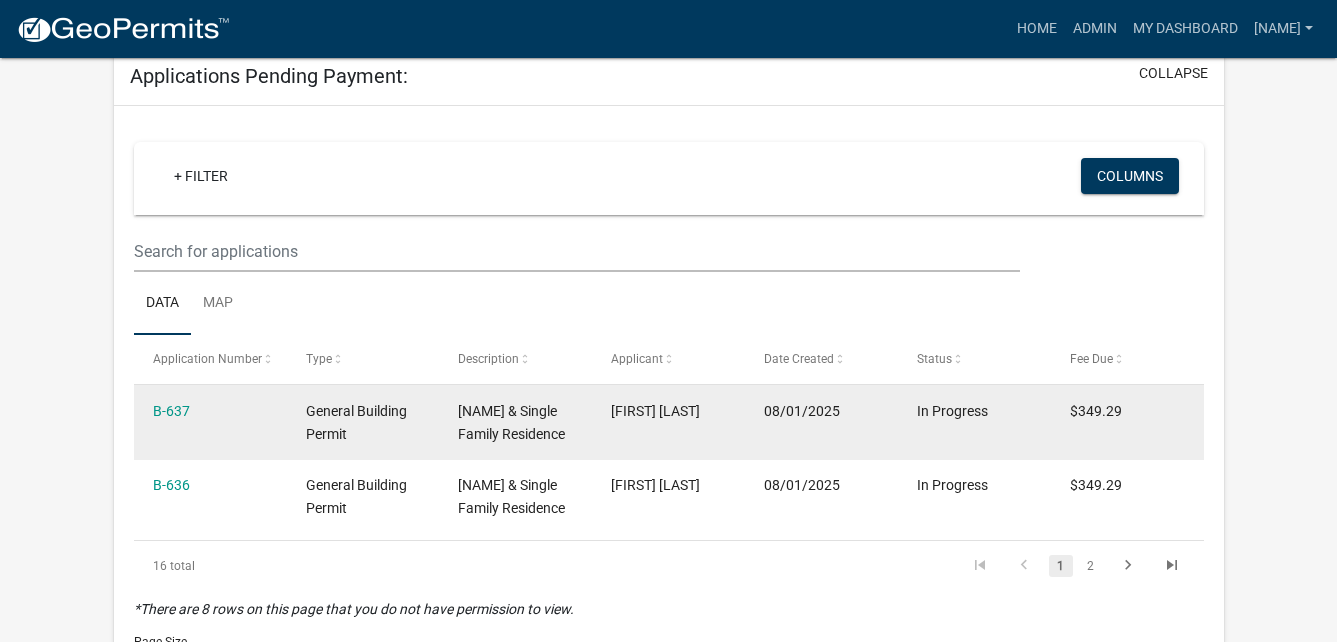 scroll, scrollTop: 471, scrollLeft: 0, axis: vertical 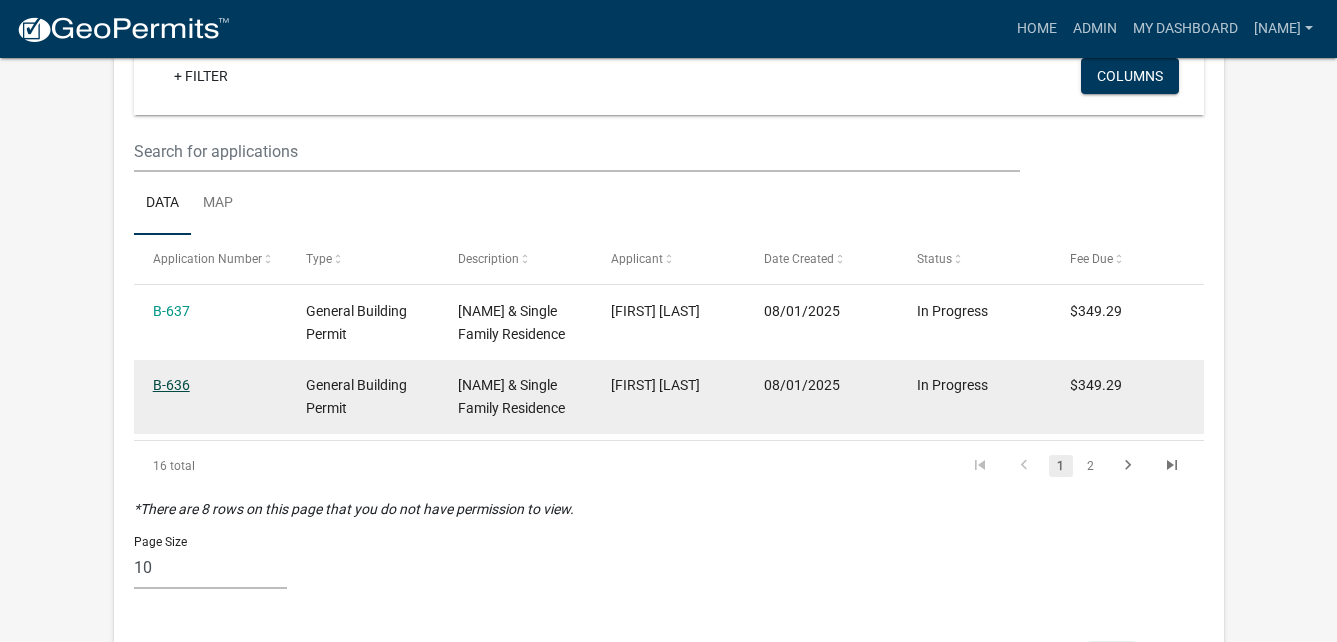 click on "B-636" 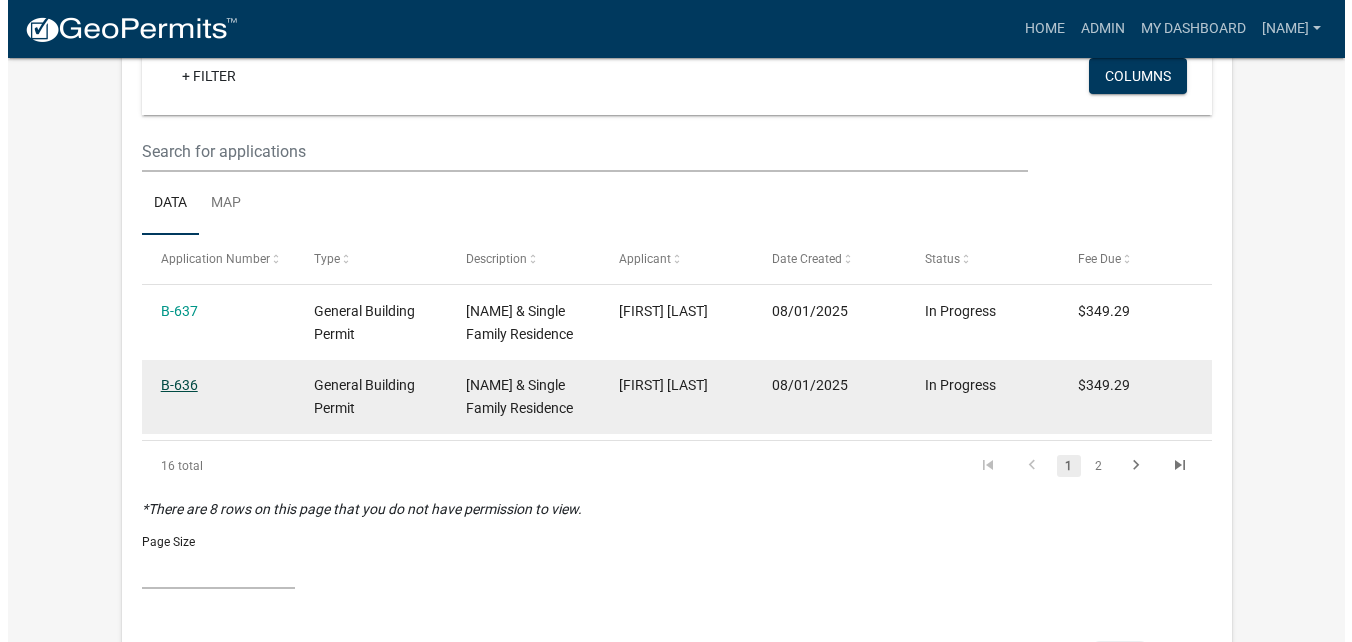 scroll, scrollTop: 0, scrollLeft: 0, axis: both 